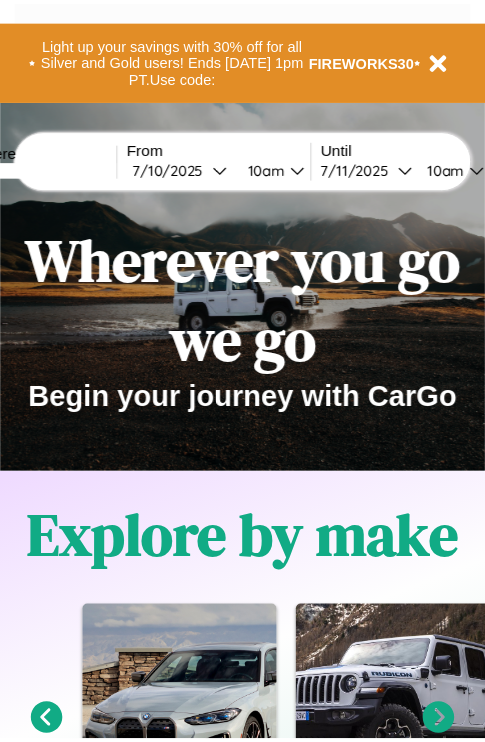 scroll, scrollTop: 0, scrollLeft: 0, axis: both 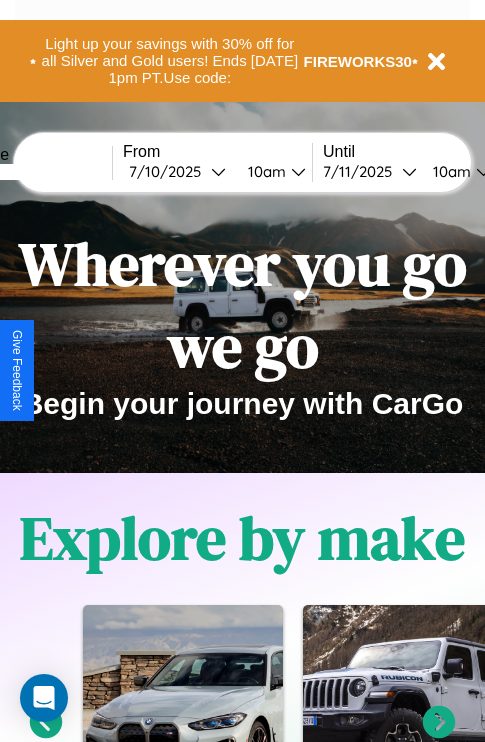 click at bounding box center (37, 172) 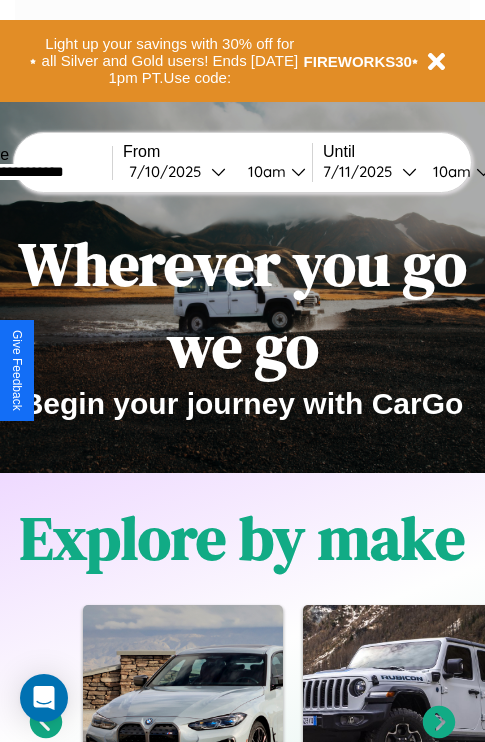 type on "**********" 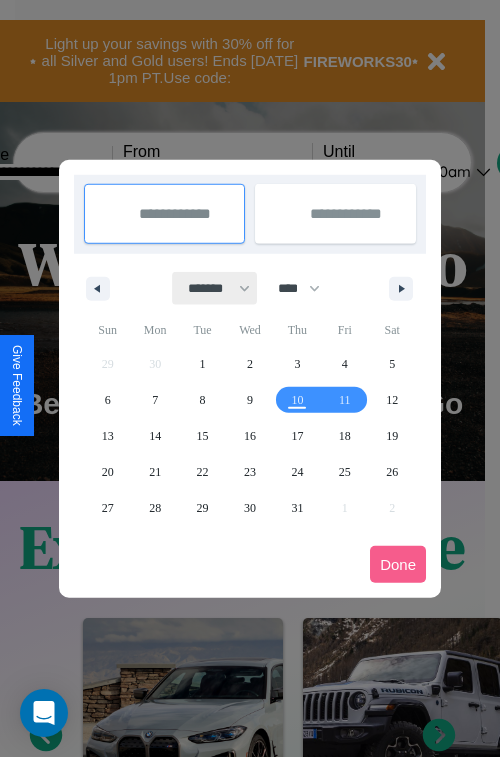 click on "******* ******** ***** ***** *** **** **** ****** ********* ******* ******** ********" at bounding box center [215, 288] 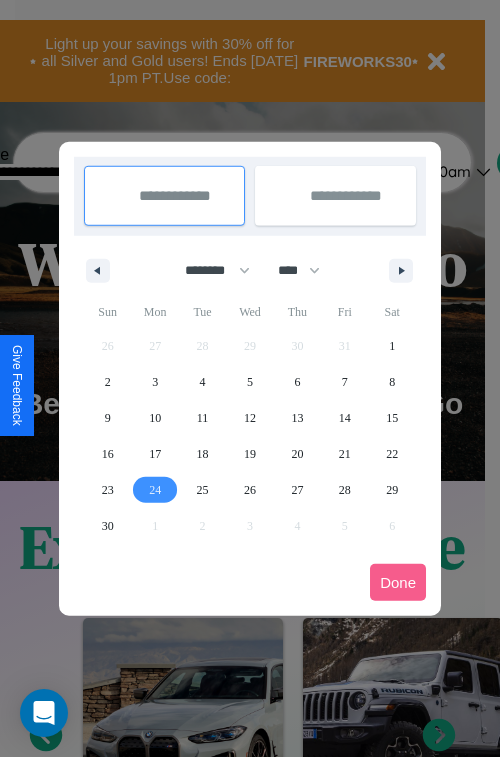 click on "24" at bounding box center [155, 490] 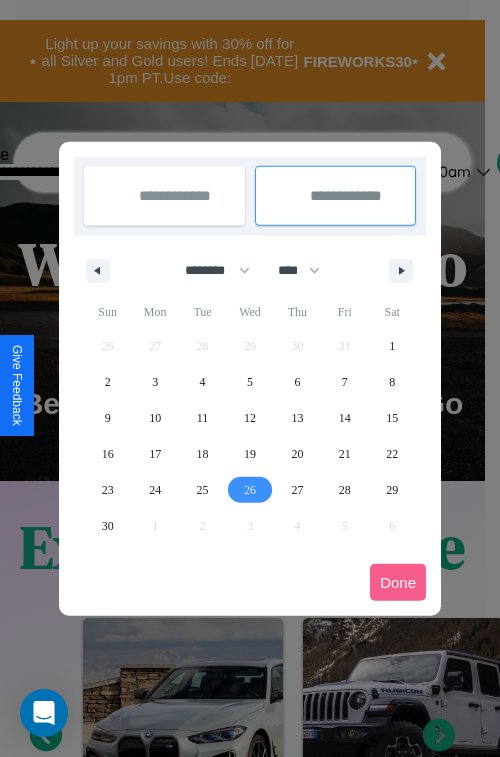click on "26" at bounding box center (250, 490) 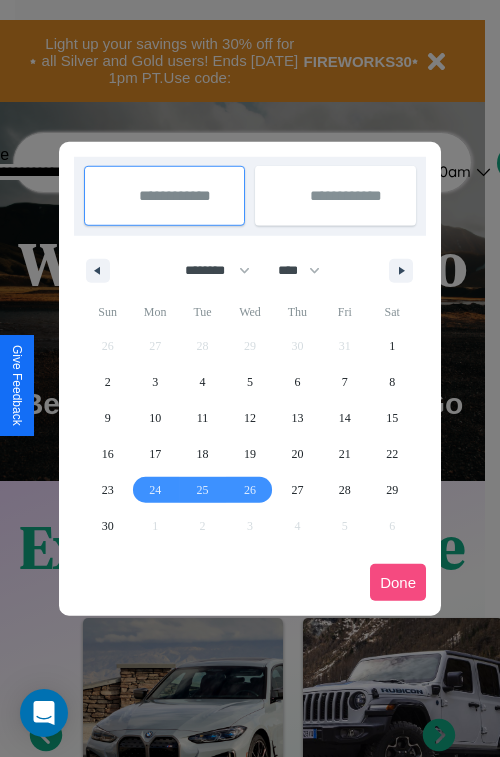 click on "Done" at bounding box center [398, 582] 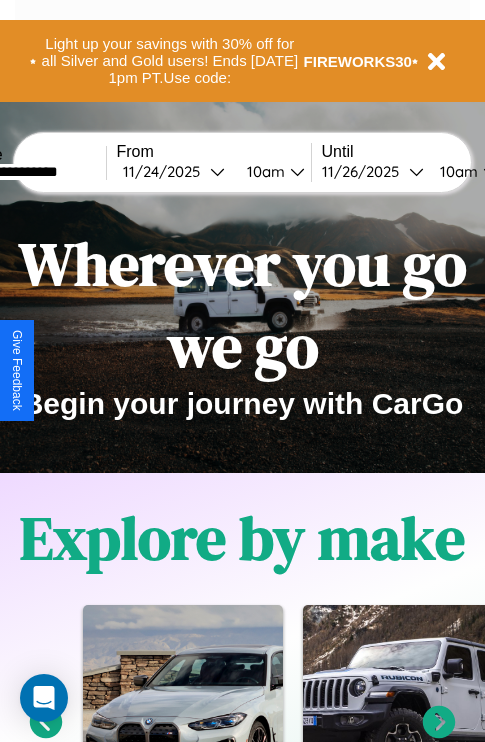 scroll, scrollTop: 0, scrollLeft: 80, axis: horizontal 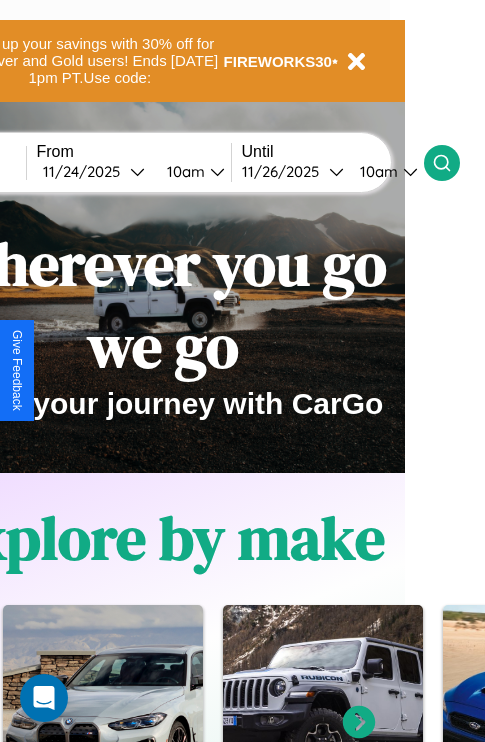 click 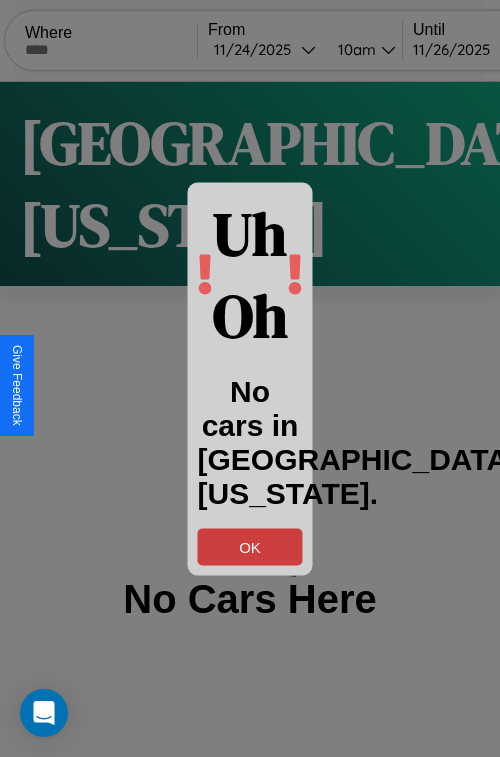 click on "OK" at bounding box center (250, 546) 